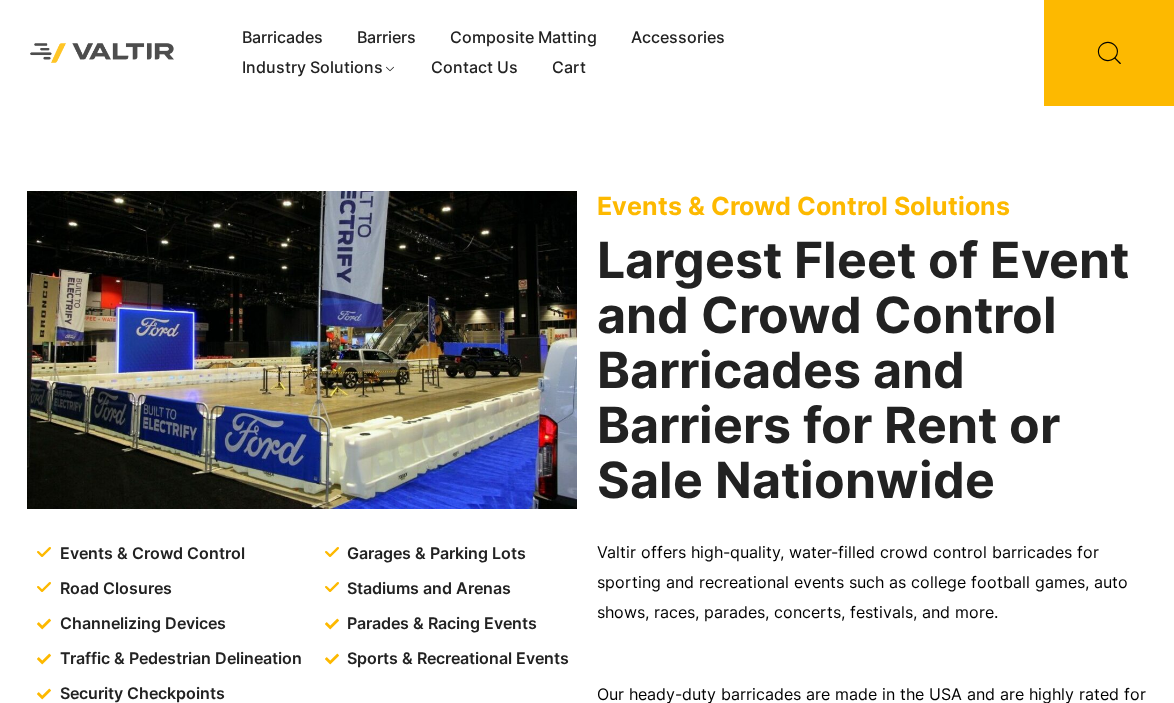 scroll, scrollTop: 0, scrollLeft: 0, axis: both 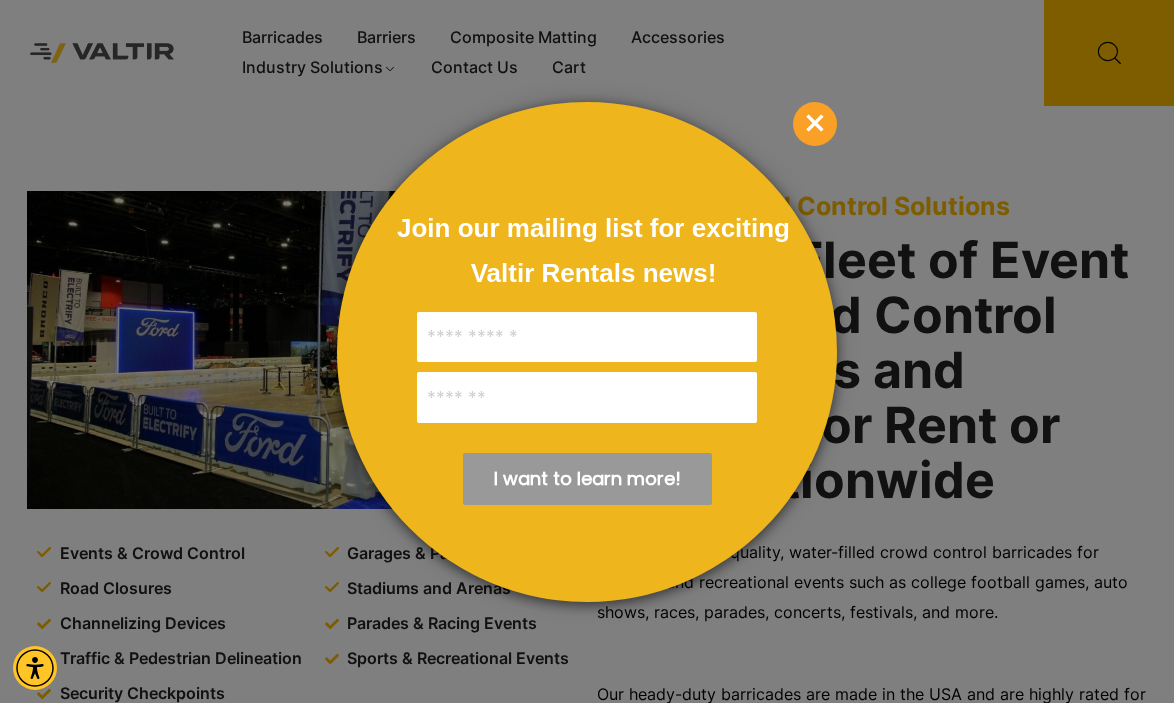 click on "×" at bounding box center [815, 124] 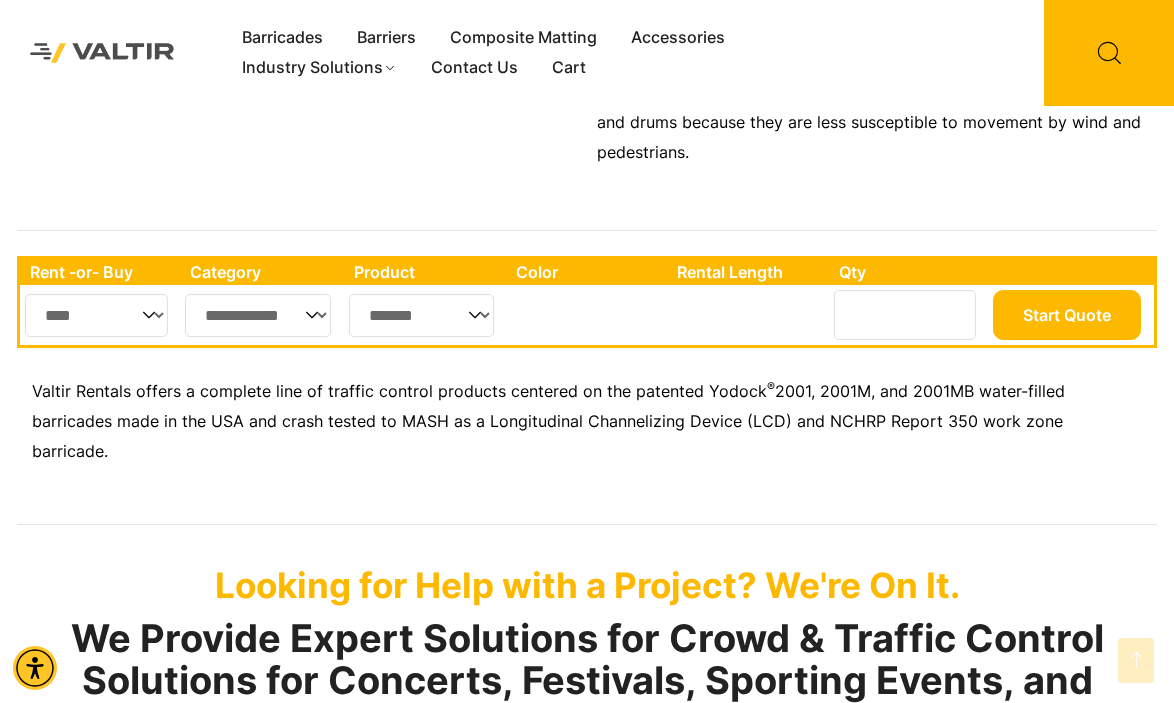scroll, scrollTop: 696, scrollLeft: 0, axis: vertical 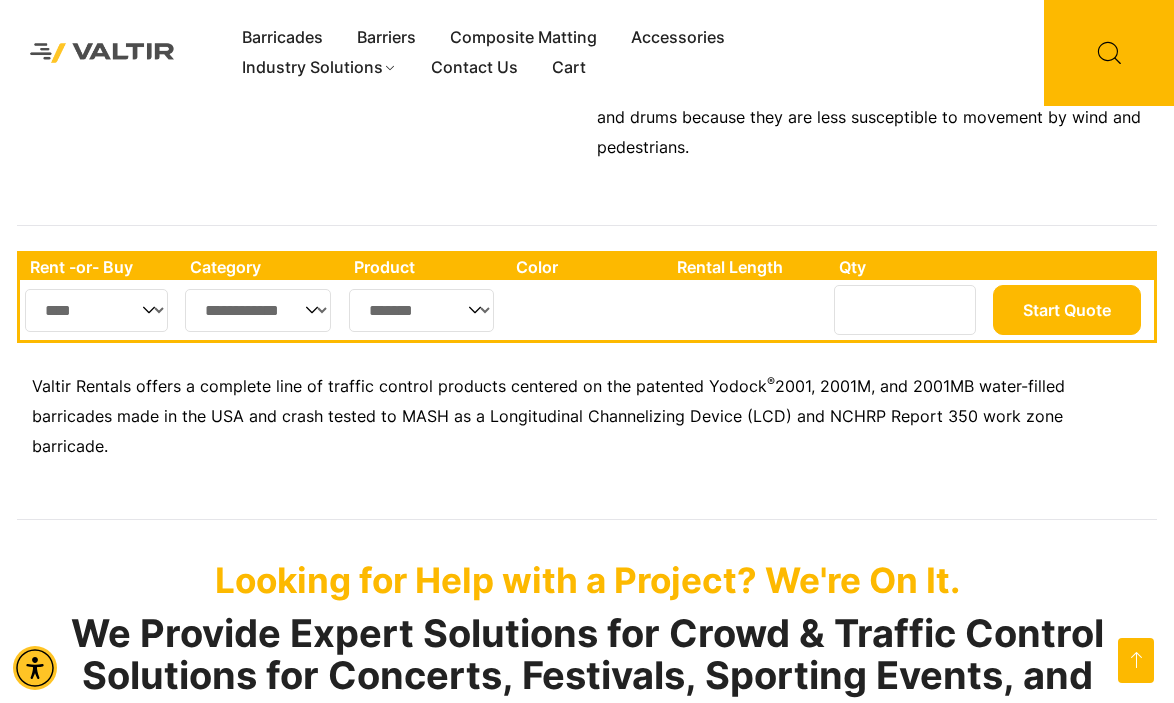 click on "**********" at bounding box center (258, 310) 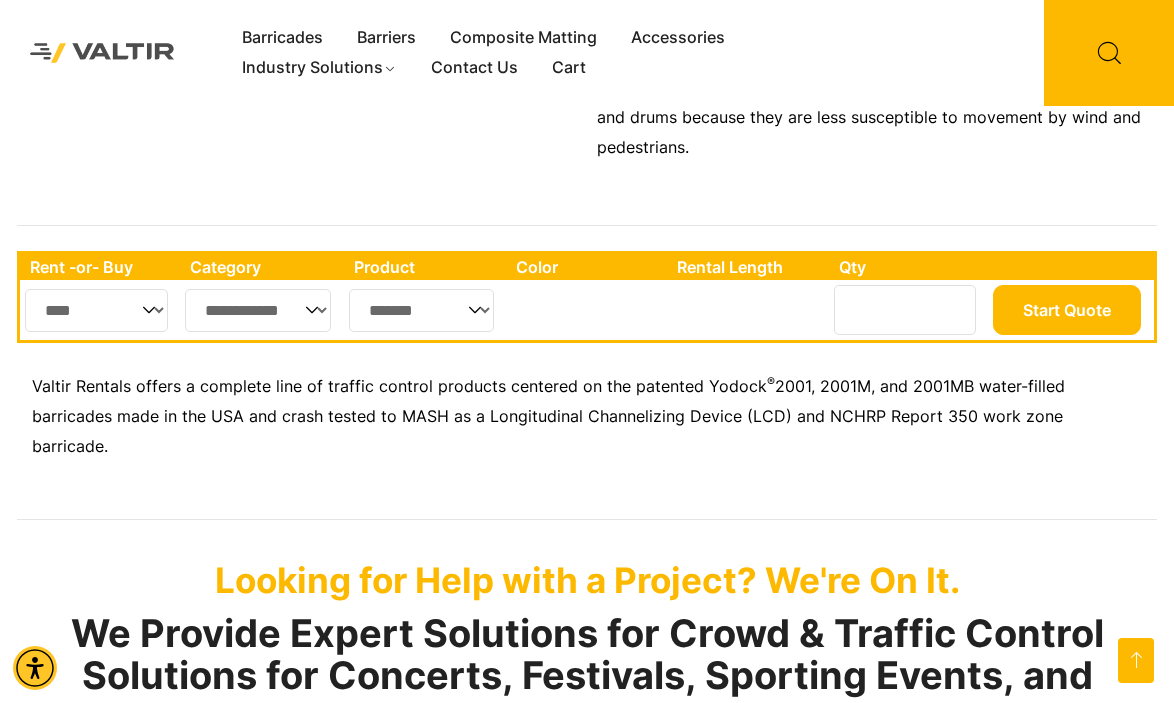 select on "**" 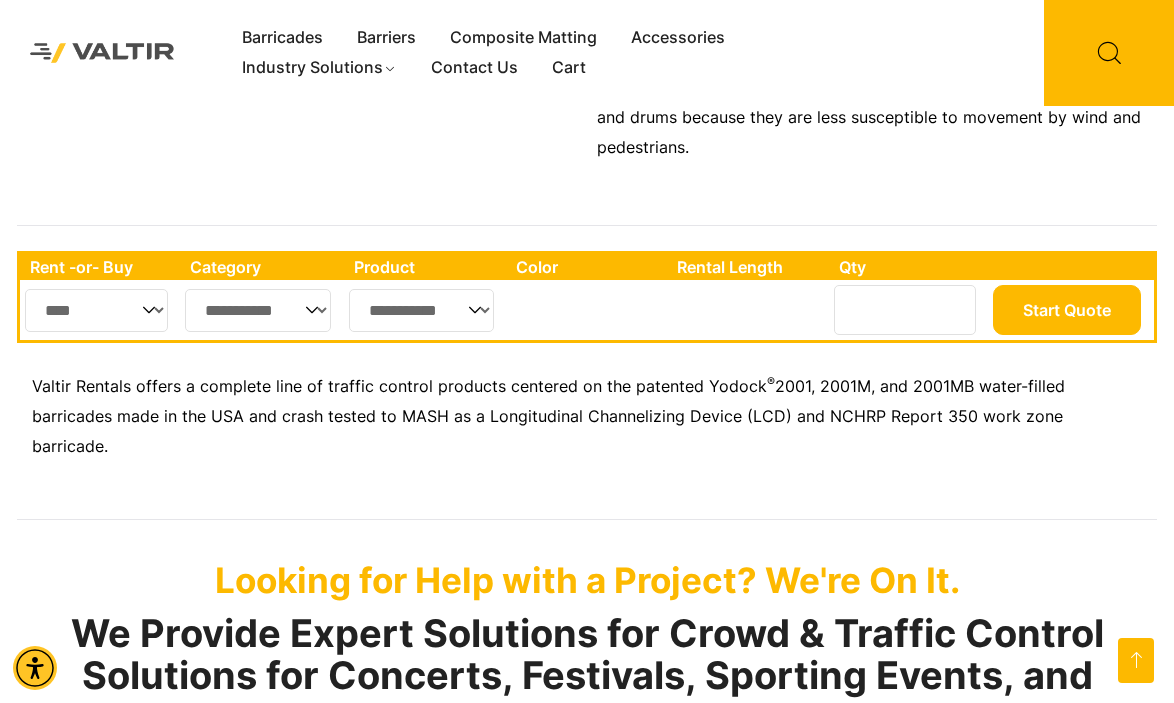 click on "[CREDIT_CARD]" at bounding box center (421, 310) 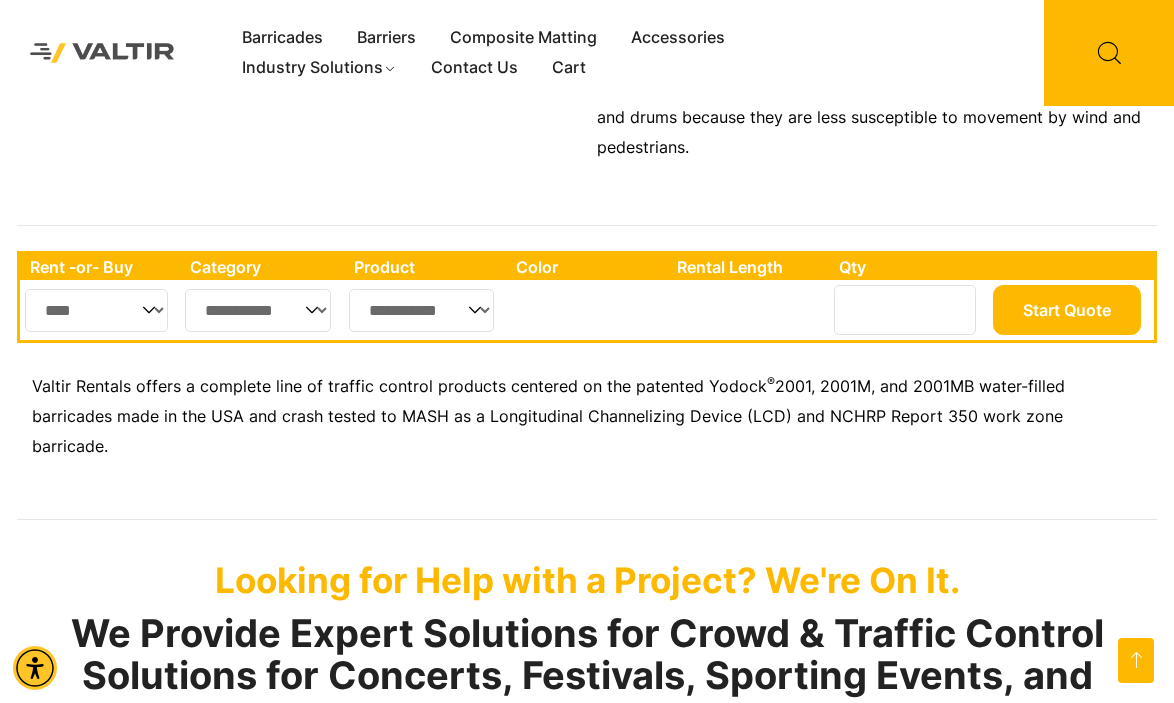 click on "[CREDIT_CARD]" at bounding box center (421, 310) 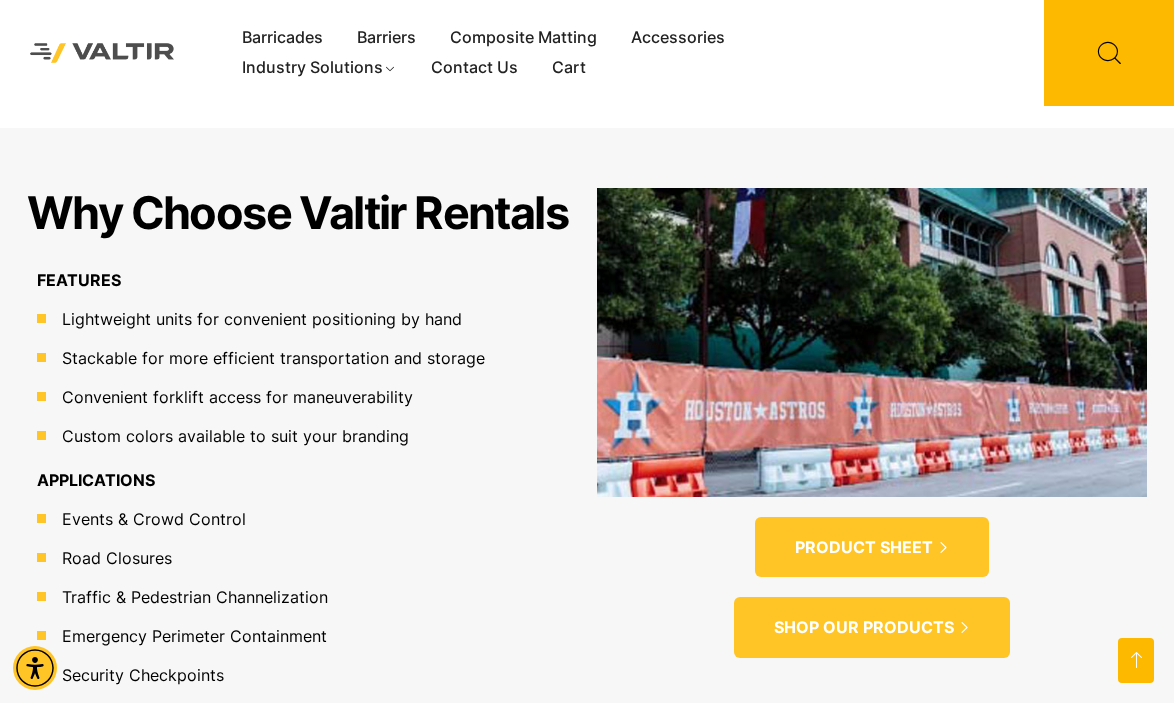 scroll, scrollTop: 1527, scrollLeft: 0, axis: vertical 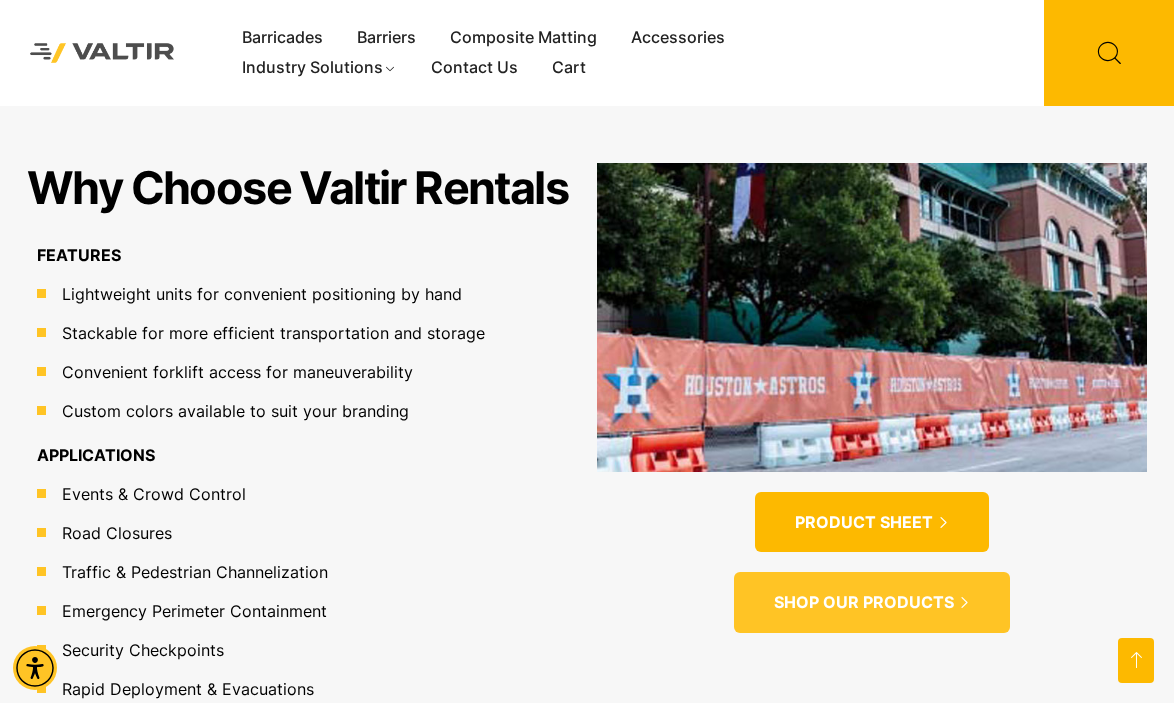 click on "PRODUCT SHEET" at bounding box center [864, 522] 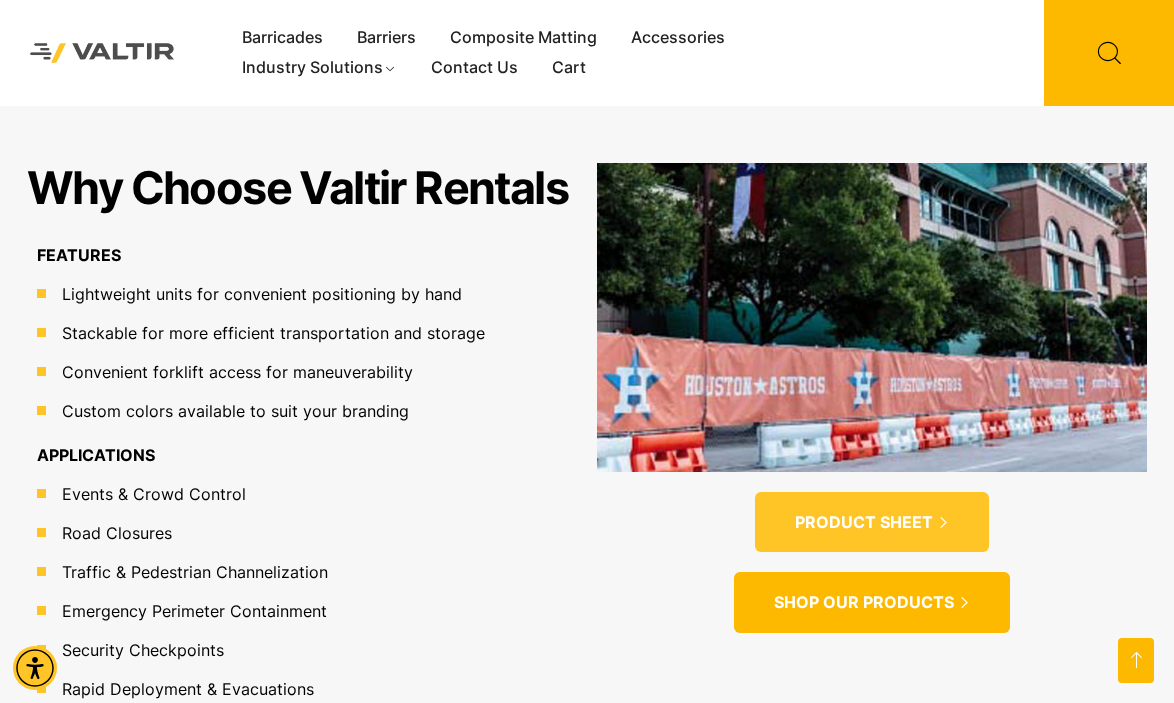 click on "SHOP OUR PRODUCTS" at bounding box center [864, 602] 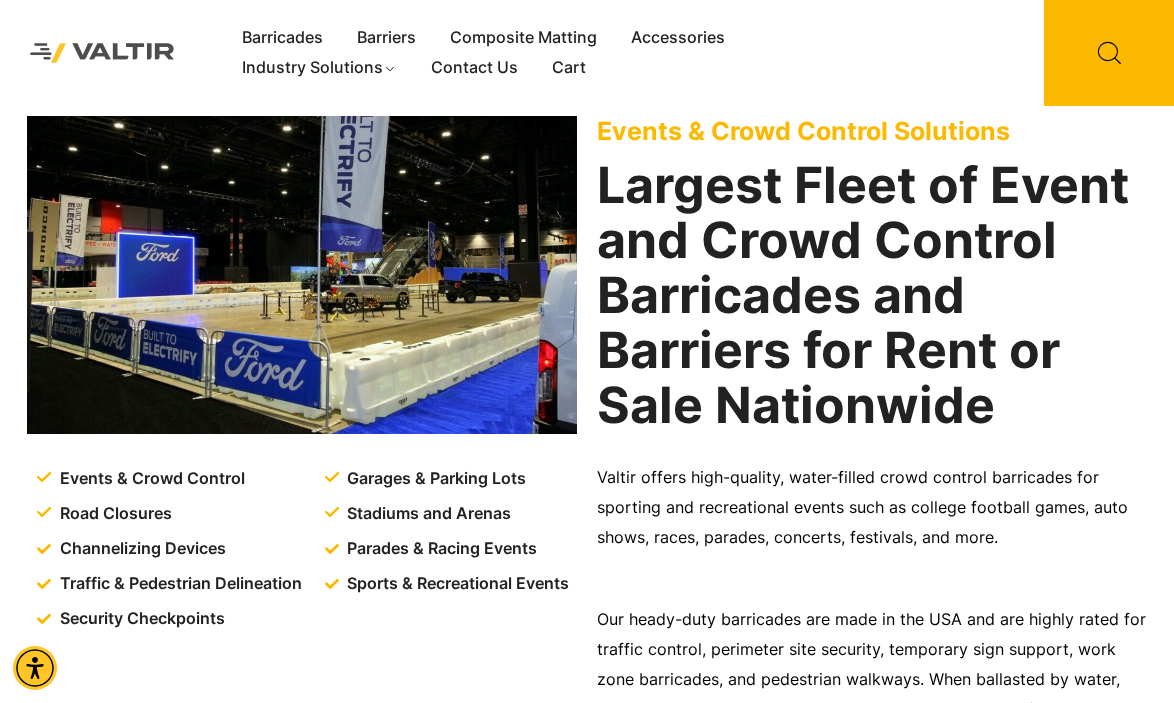 scroll, scrollTop: 574, scrollLeft: 0, axis: vertical 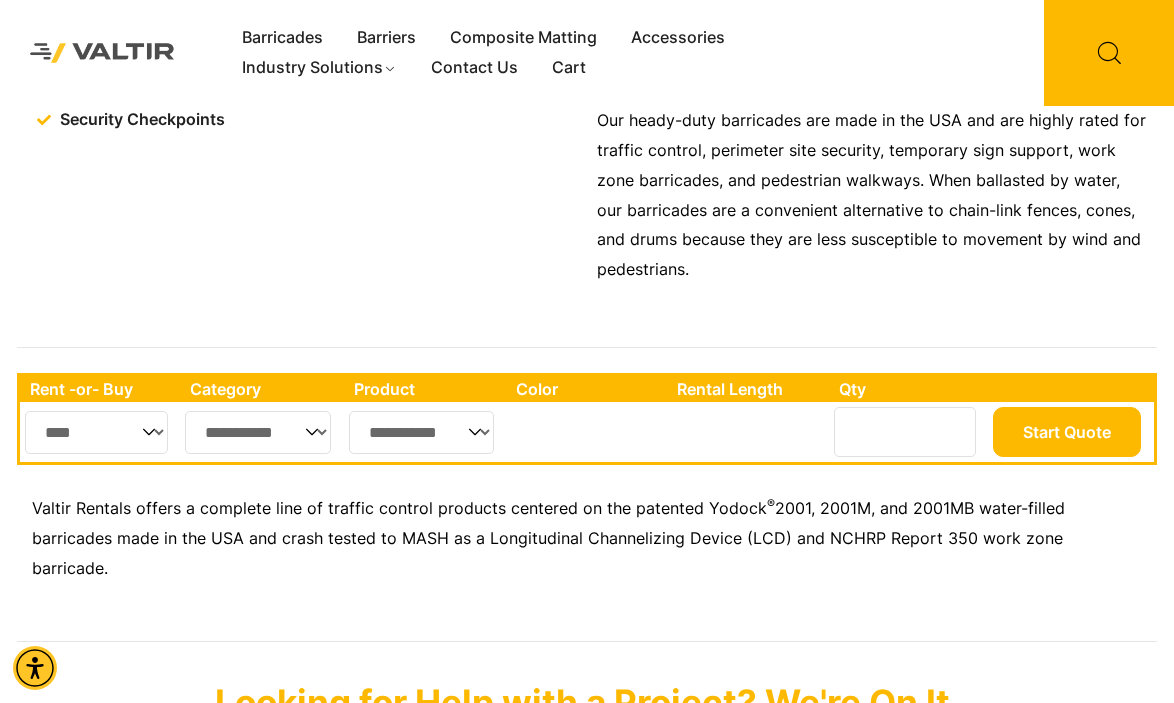 click on "[CREDIT_CARD]" at bounding box center (421, 432) 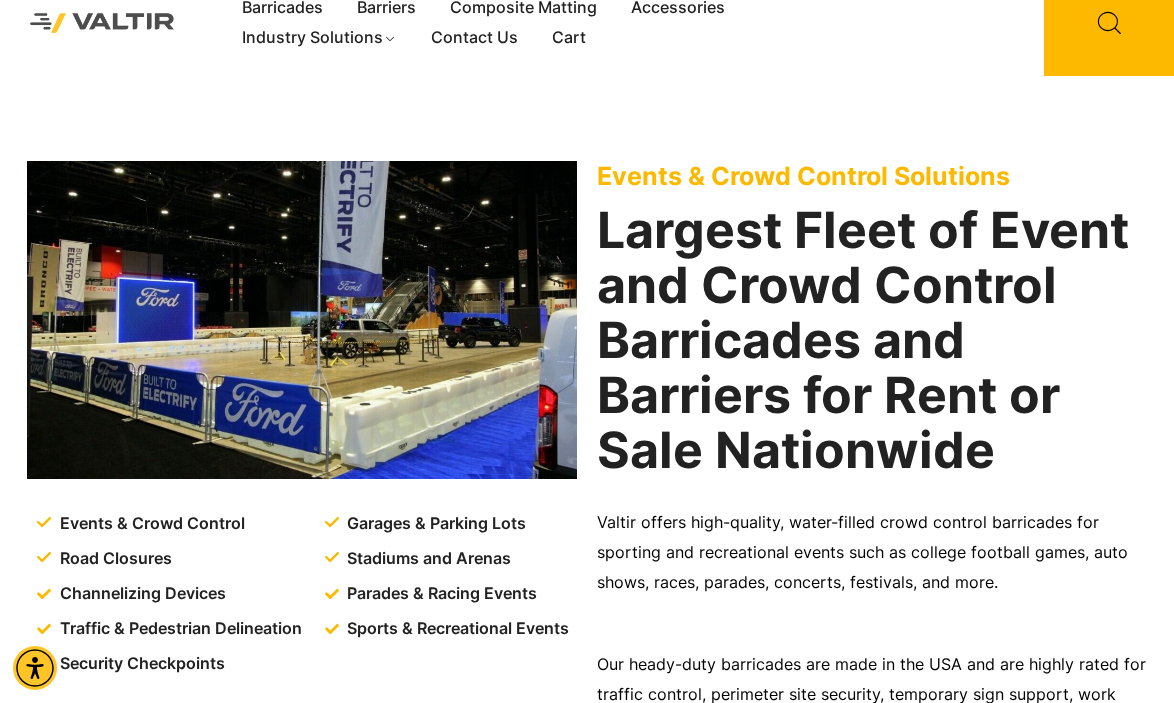 scroll, scrollTop: 2, scrollLeft: 0, axis: vertical 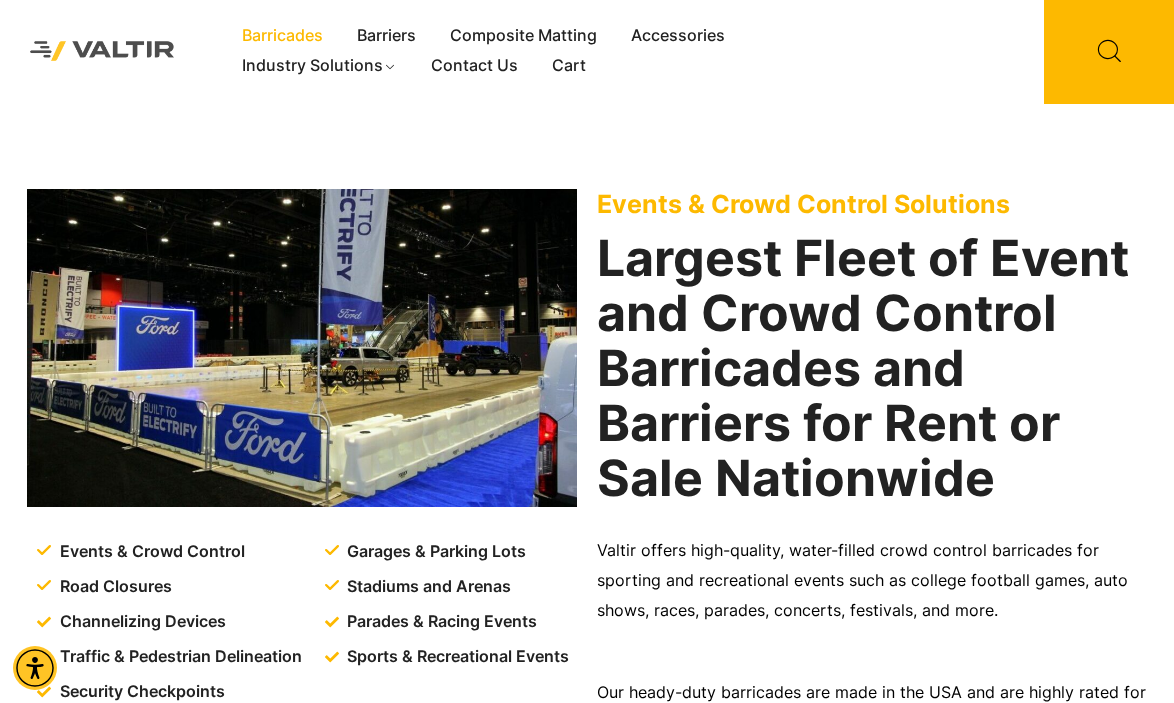 click on "Barricades" at bounding box center (282, 36) 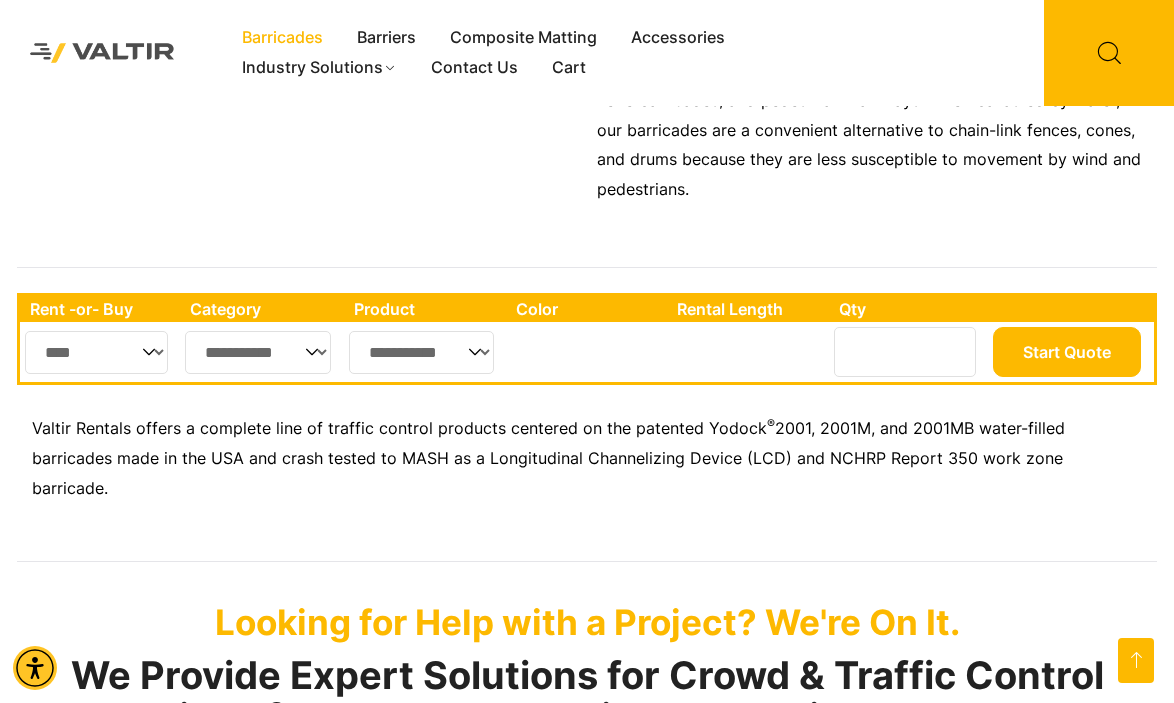 scroll, scrollTop: 662, scrollLeft: 0, axis: vertical 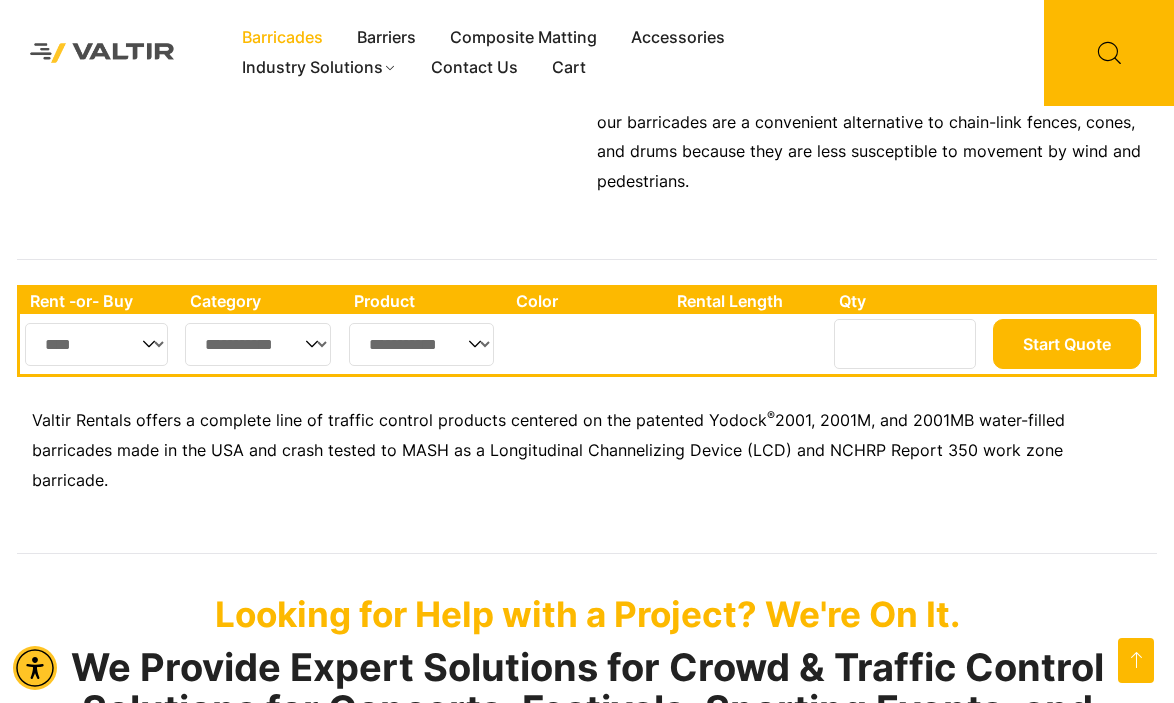 click on "[CREDIT_CARD]" at bounding box center (421, 344) 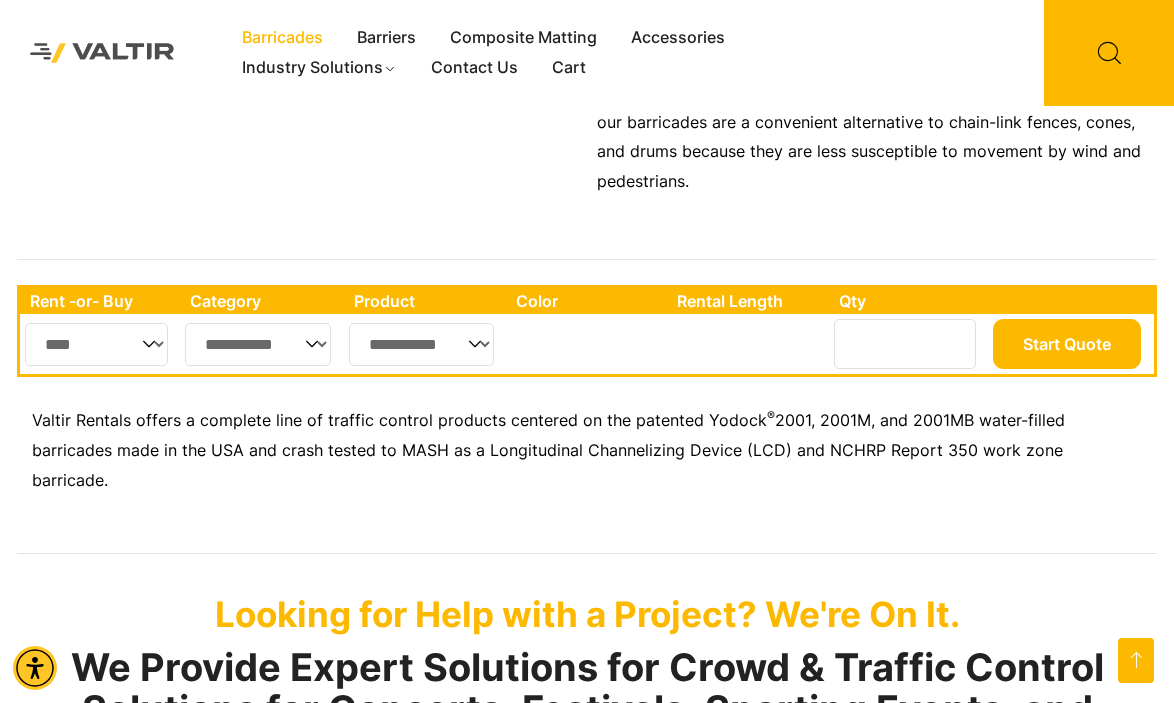click on "[CREDIT_CARD]" at bounding box center (421, 344) 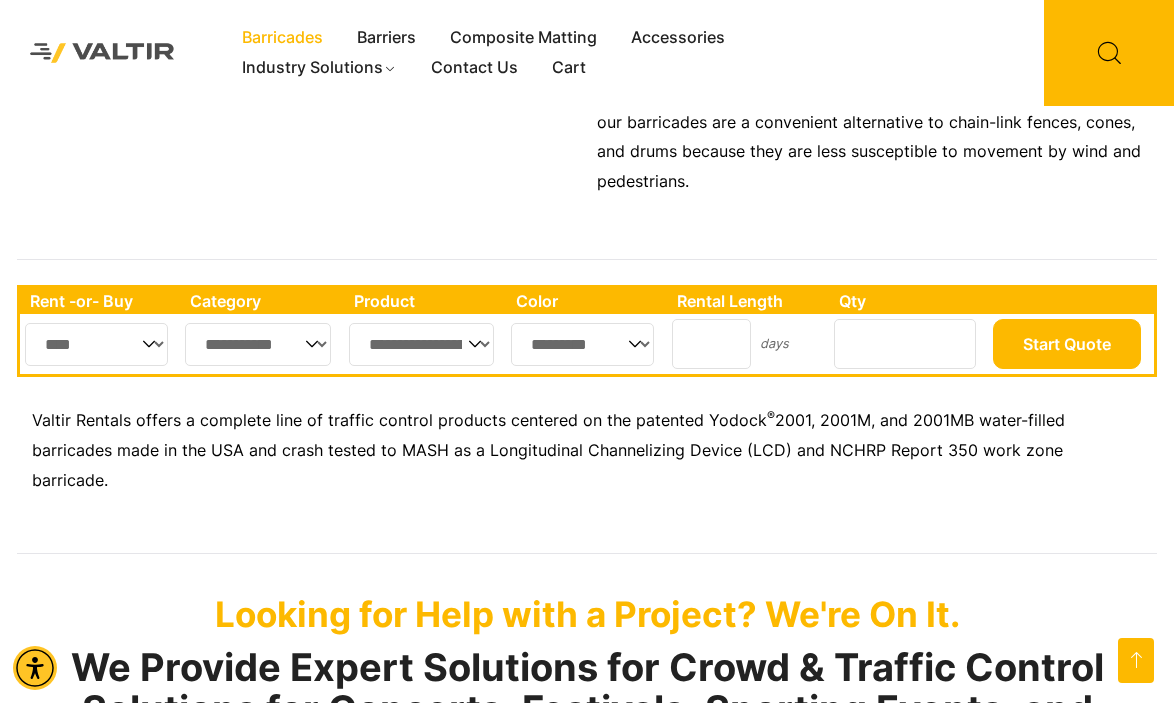 click on "*********" at bounding box center [582, 344] 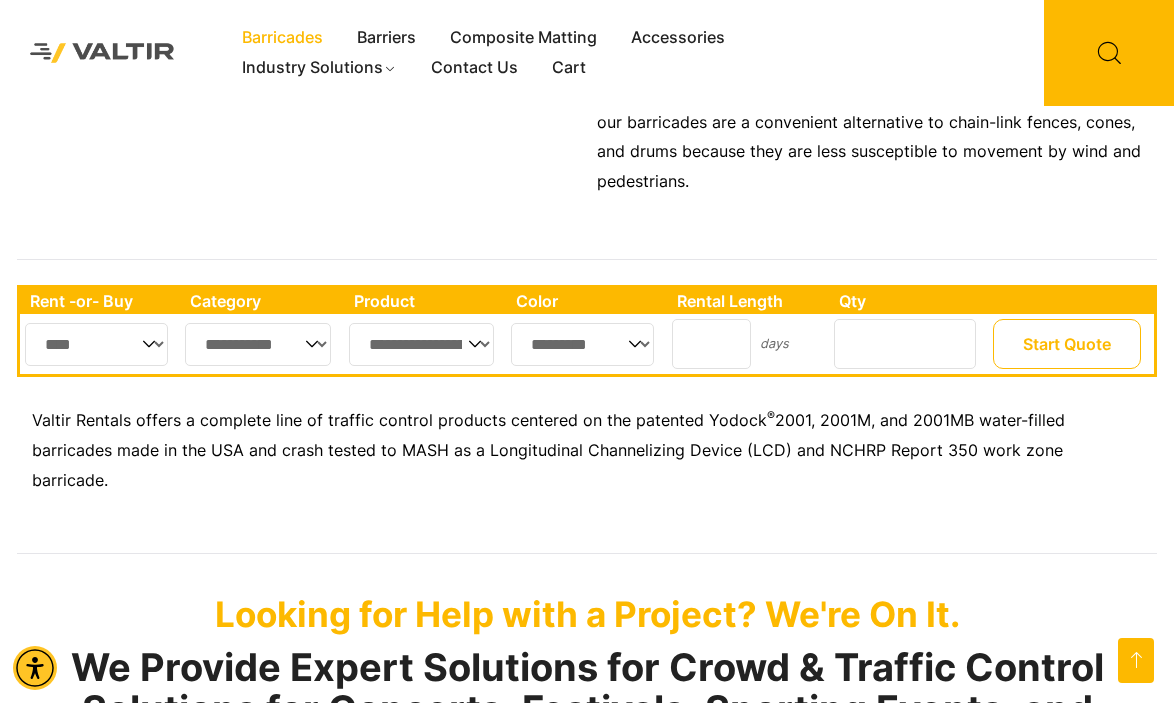 click on "Start Quote" at bounding box center (1067, 344) 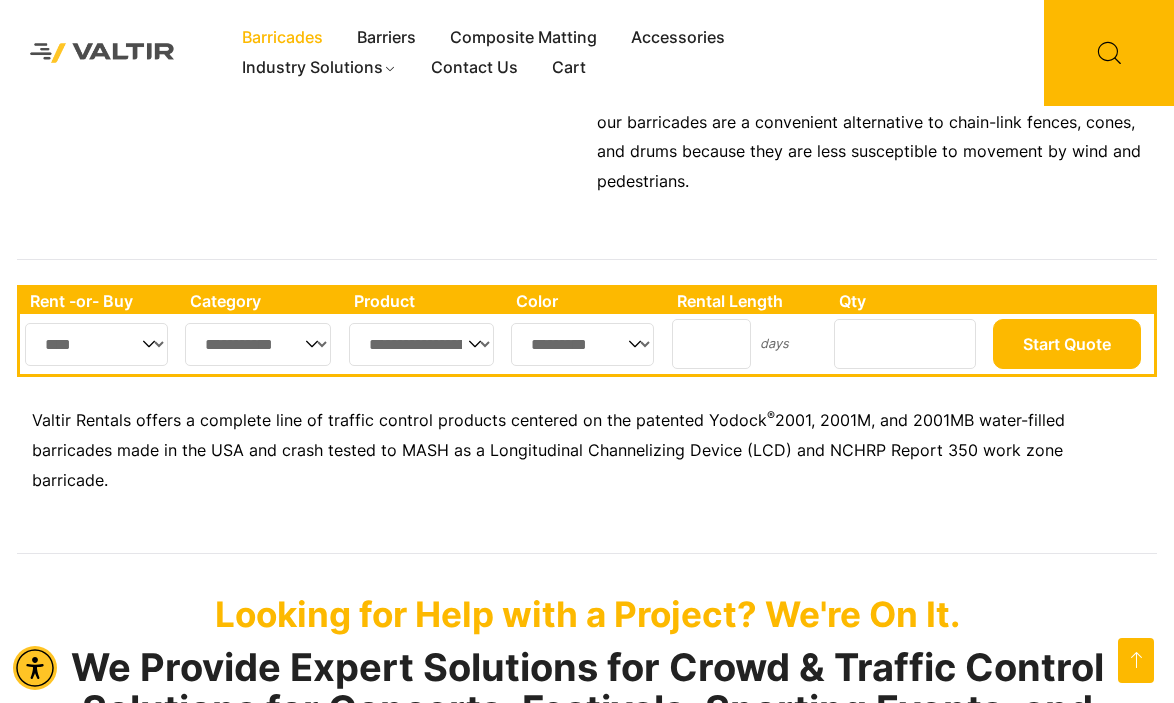 click on "*********" at bounding box center [582, 344] 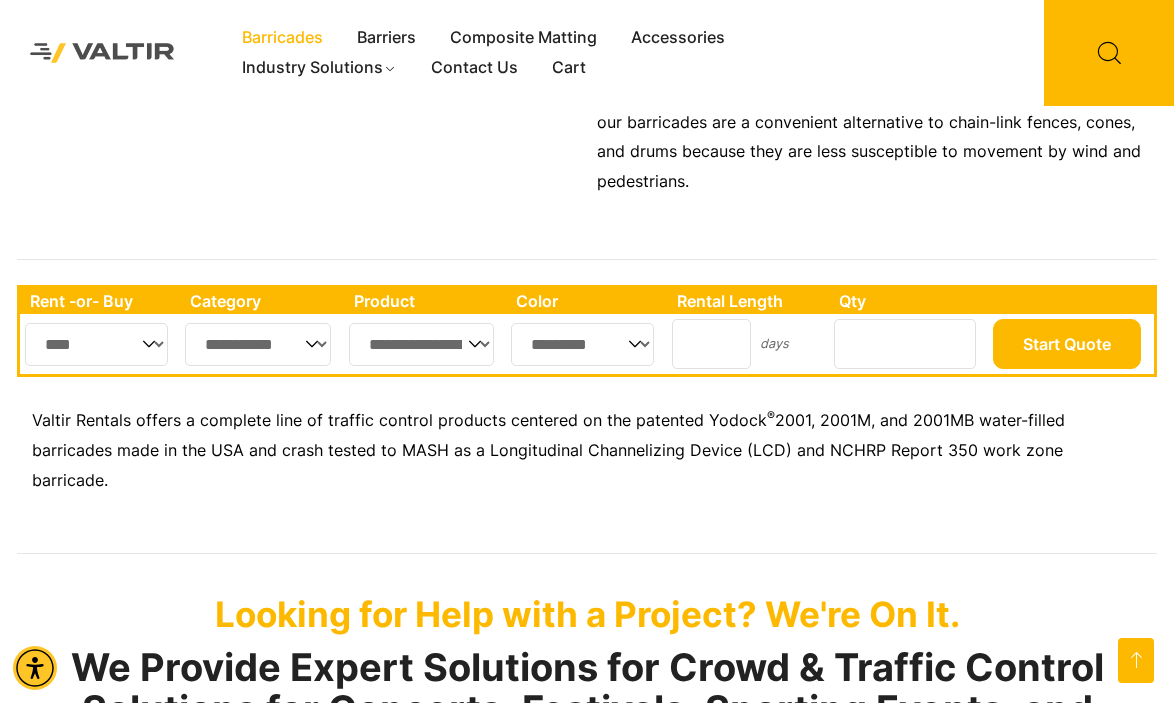 click on "Rent -or- Buy
Category
Product
Color
Rental Length
Qty
**** ***
[CREDIT_CARD]
Valtir Rentals offers a complete line of traffic control products centered on the patented Yodock ®  2001, 2001M, and 2001MB water-filled barricades made in the USA and crash tested to MASH as a Longitudinal Channelizing Device (LCD) and NCHRP Report 350 work zone barricade." at bounding box center (587, 411) 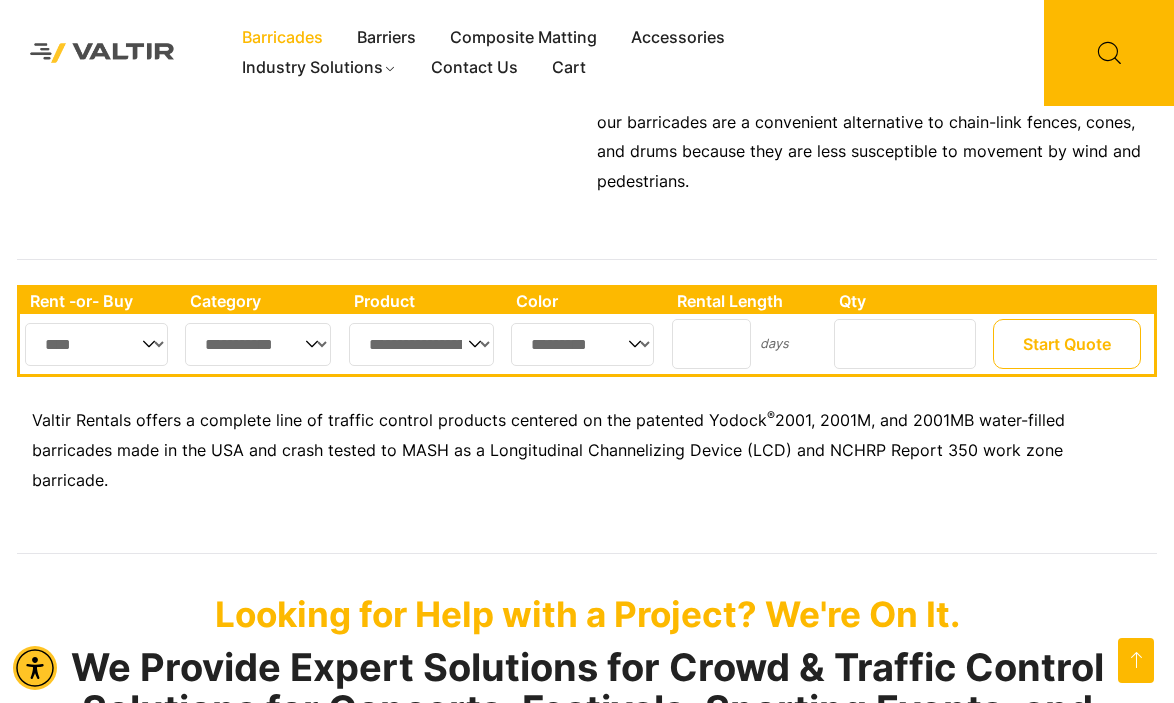 click on "Start Quote" at bounding box center [1067, 344] 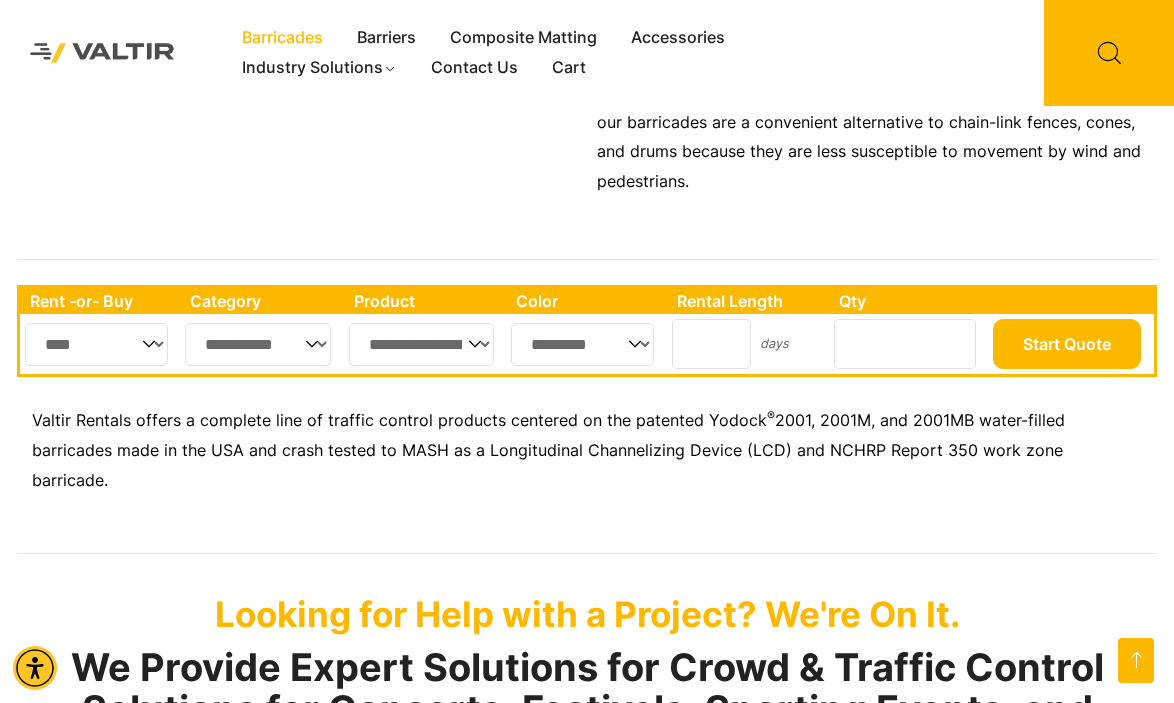 click on "*********" at bounding box center (582, 344) 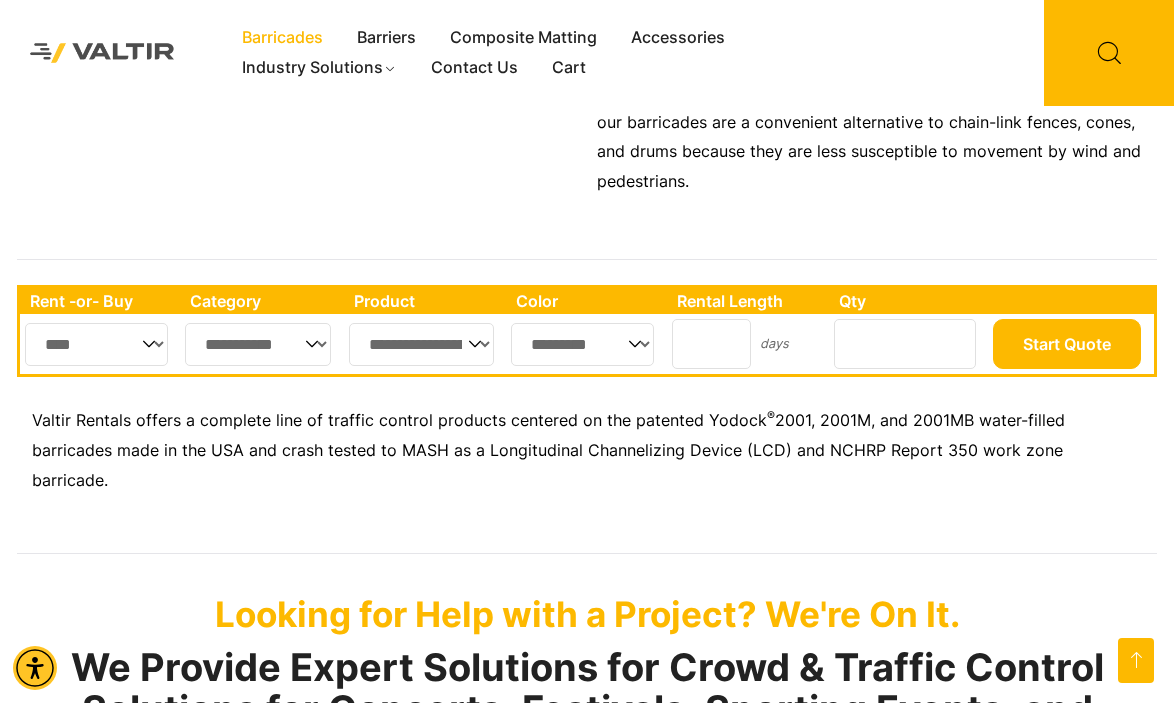 type on "*" 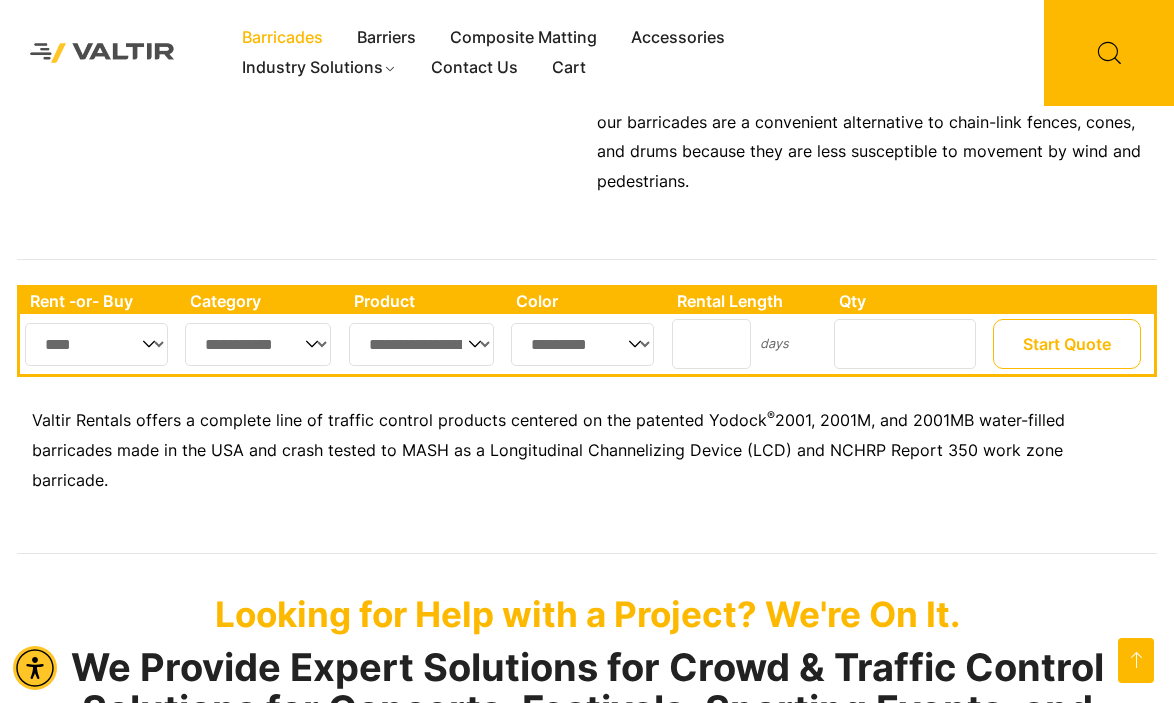 click on "Start Quote" at bounding box center [1067, 344] 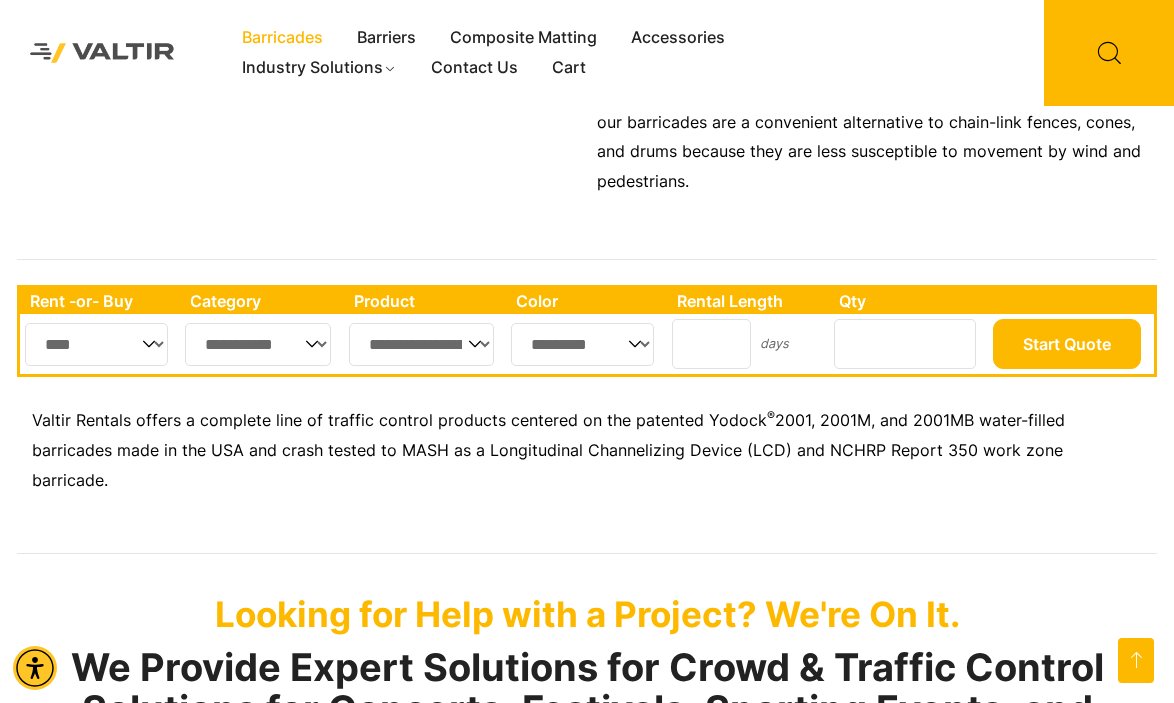 click on "[CREDIT_CARD]" at bounding box center [421, 344] 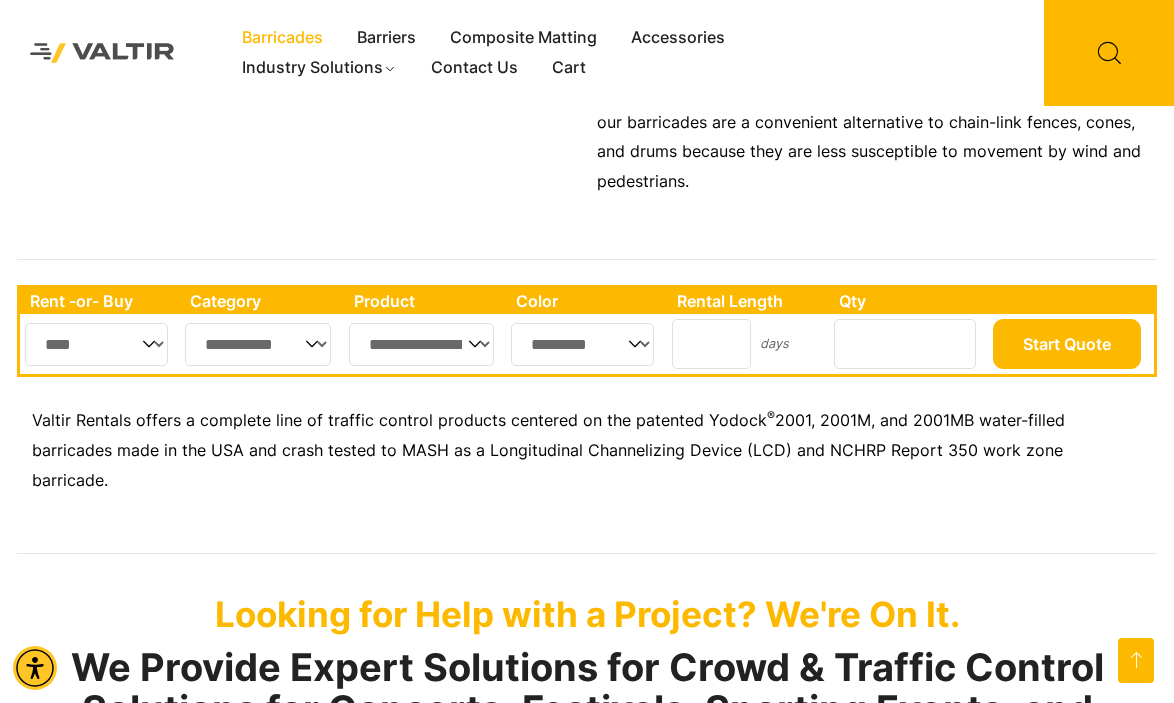 select on "*****" 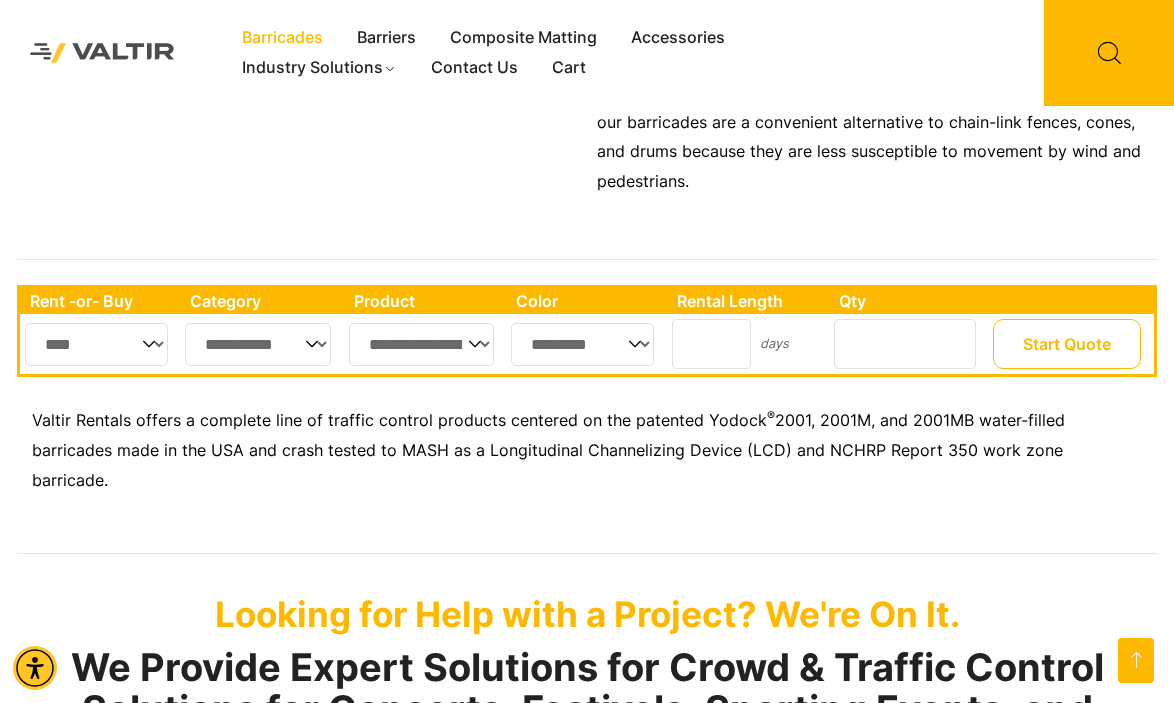 click on "Start Quote" at bounding box center [1067, 344] 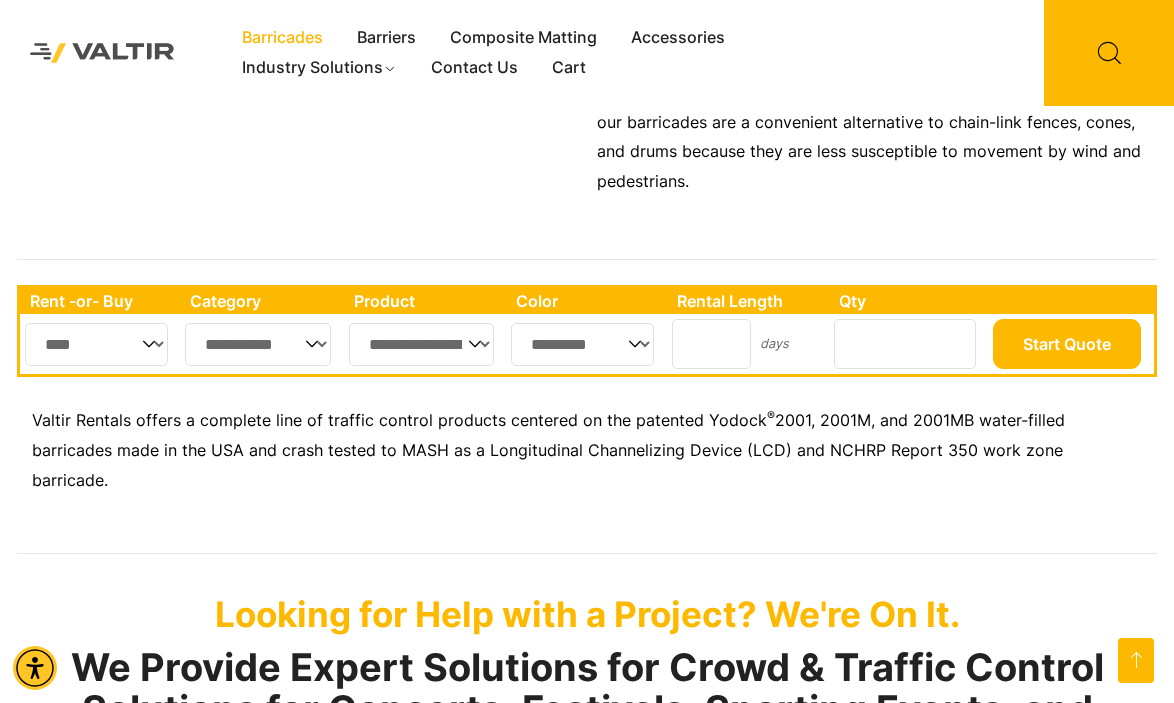 scroll, scrollTop: 0, scrollLeft: 0, axis: both 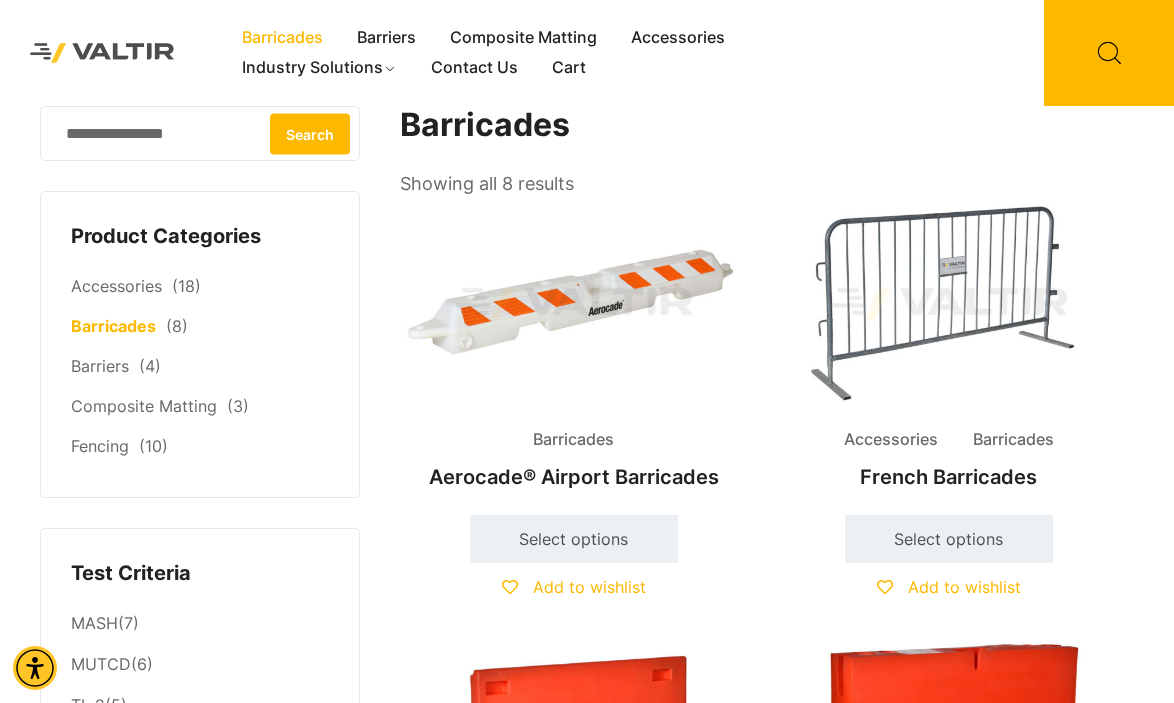 click at bounding box center (949, 304) 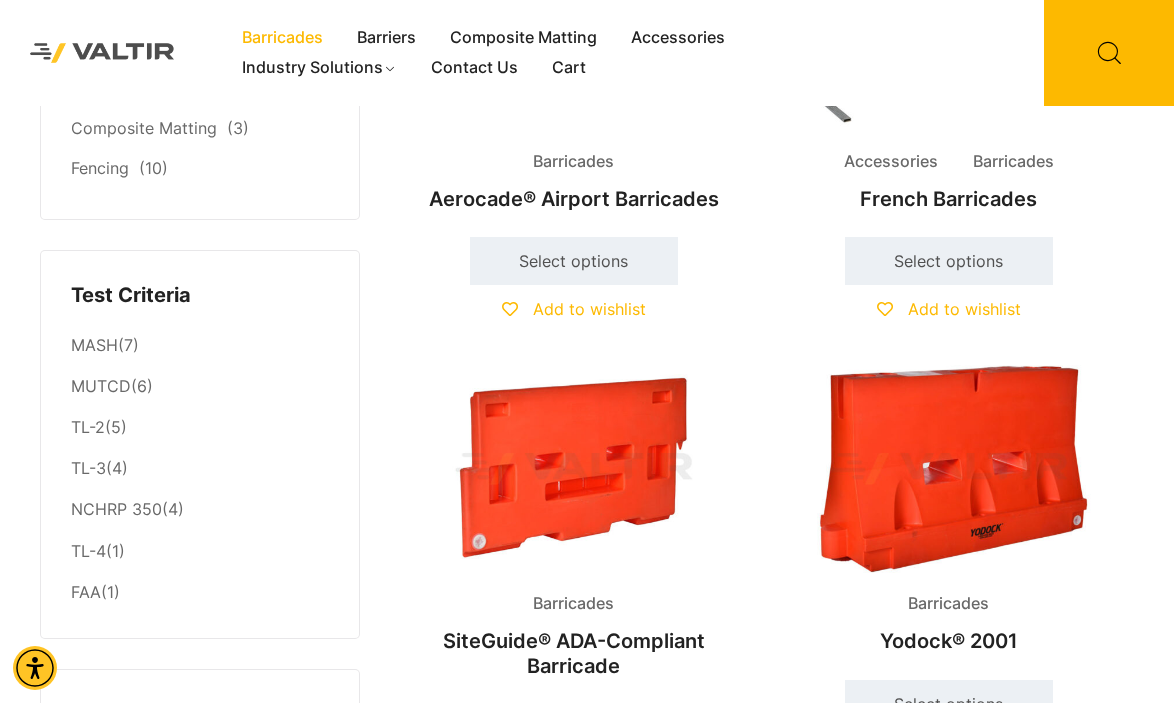 scroll, scrollTop: 385, scrollLeft: 0, axis: vertical 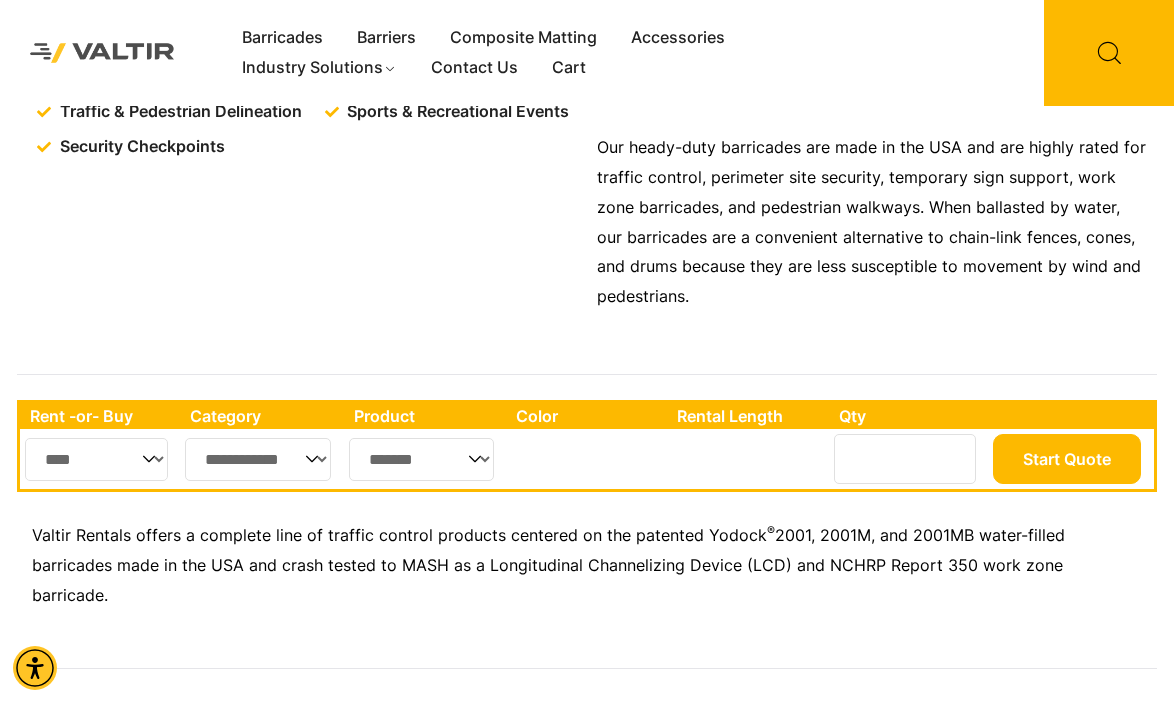 click on "**** ***" at bounding box center (96, 459) 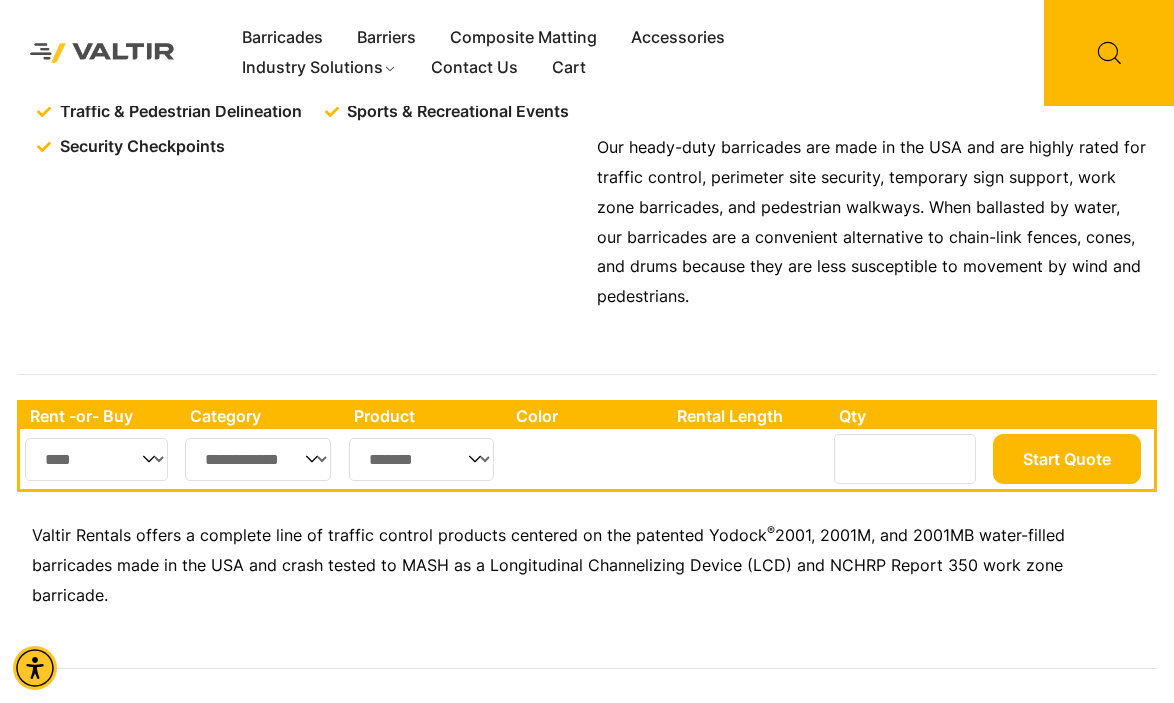 click on "**********" at bounding box center (258, 459) 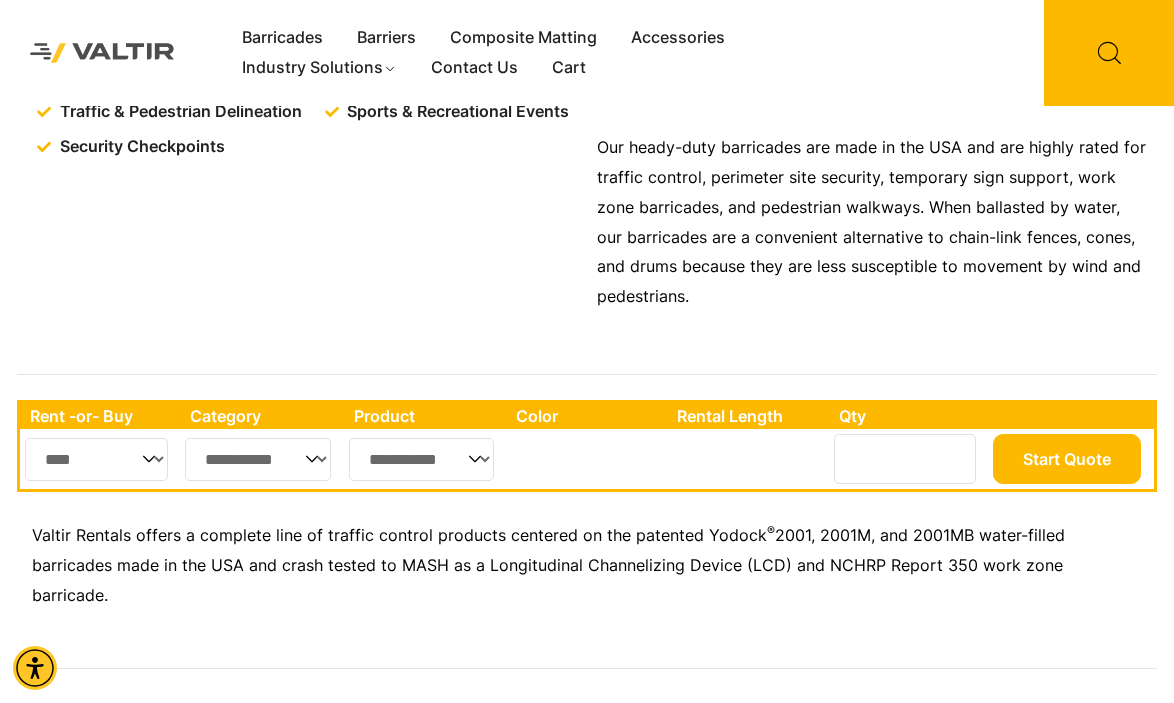 click on "**********" at bounding box center (258, 459) 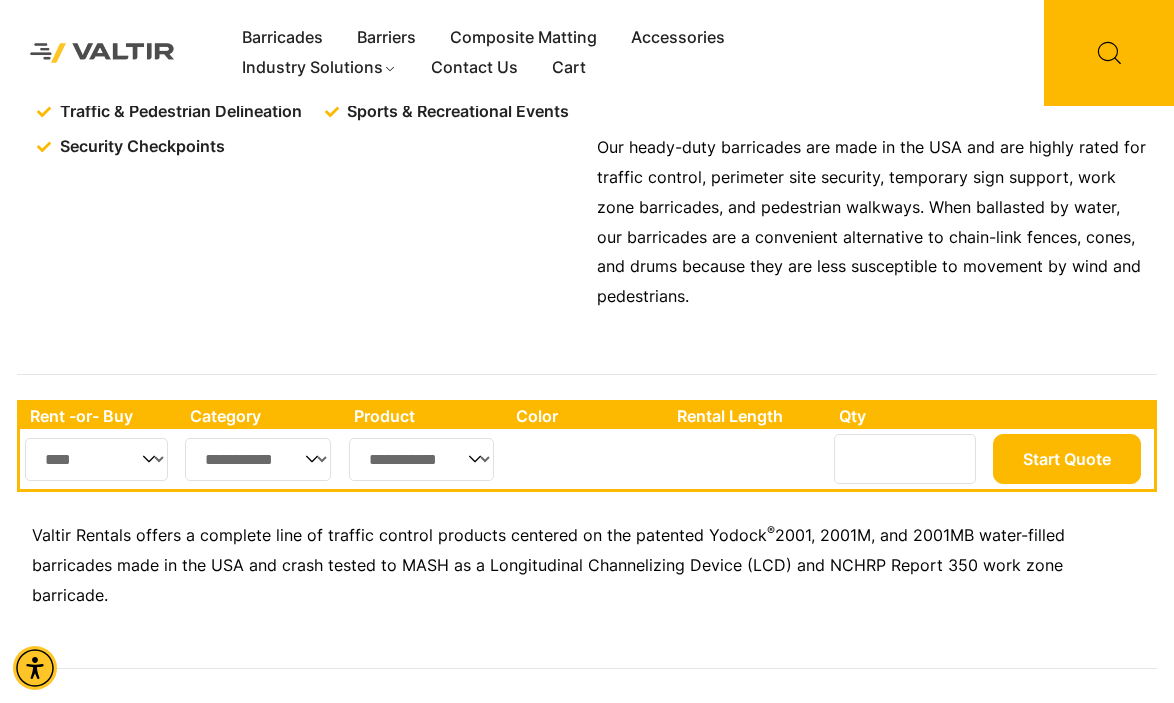 click on "**********" at bounding box center [421, 459] 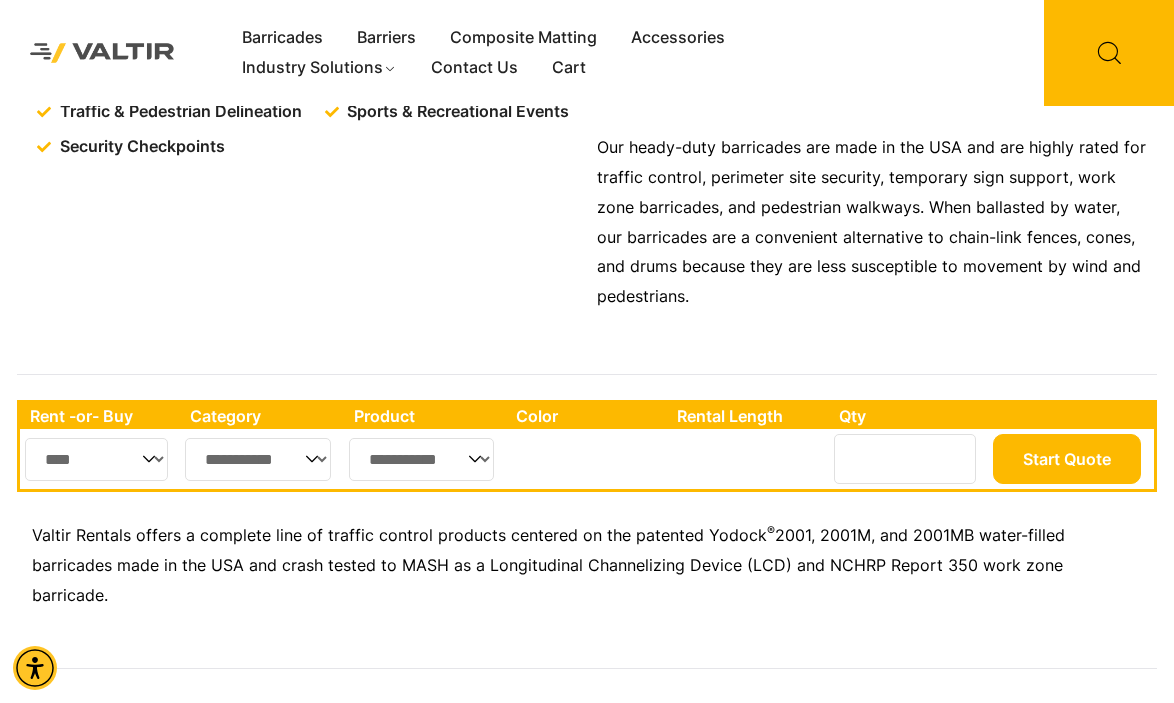 select on "*****" 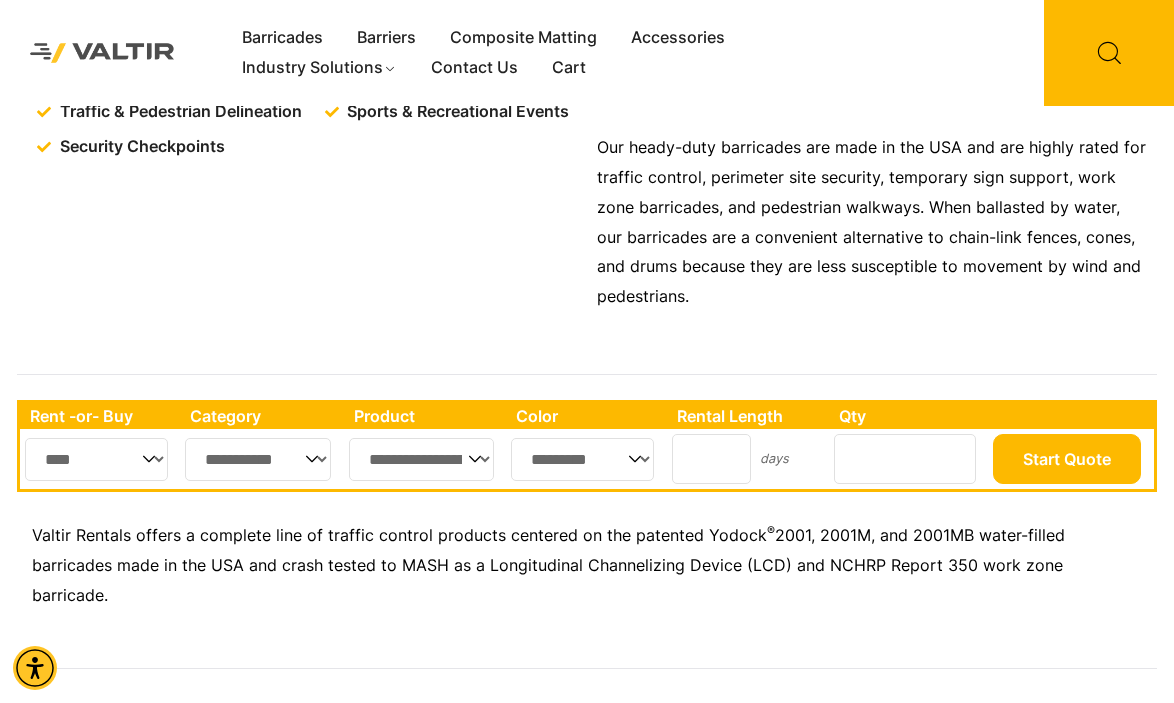 click on "*********" at bounding box center (582, 459) 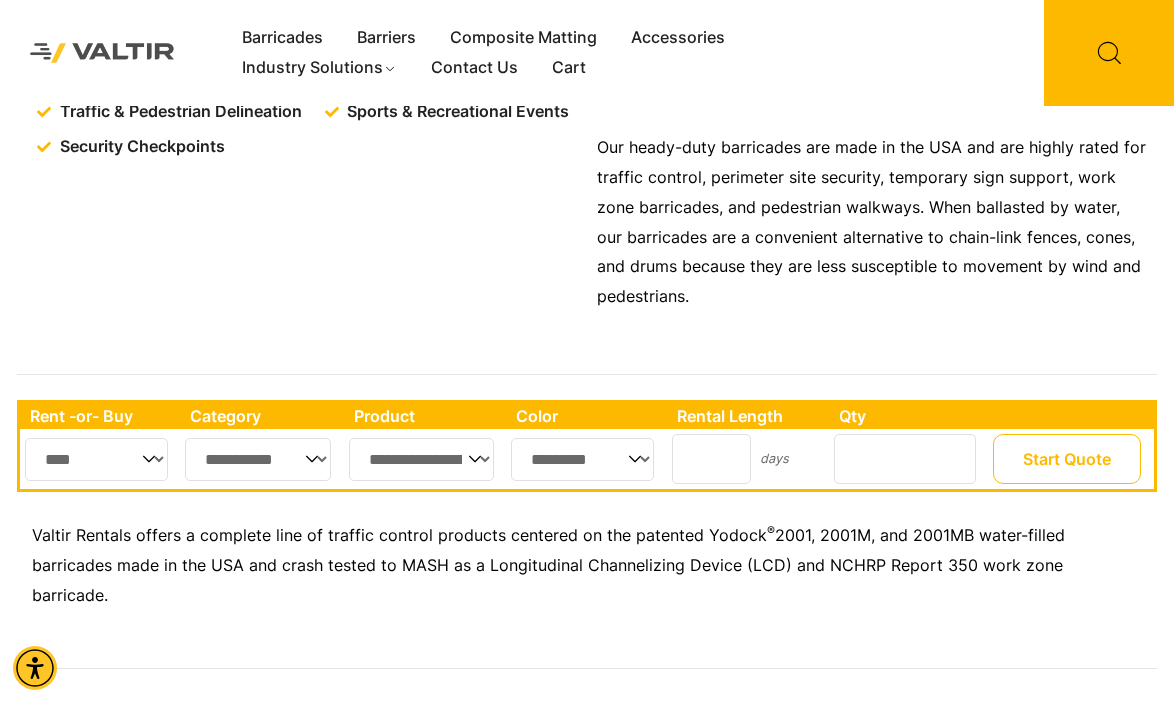 click on "Start Quote" at bounding box center (1067, 459) 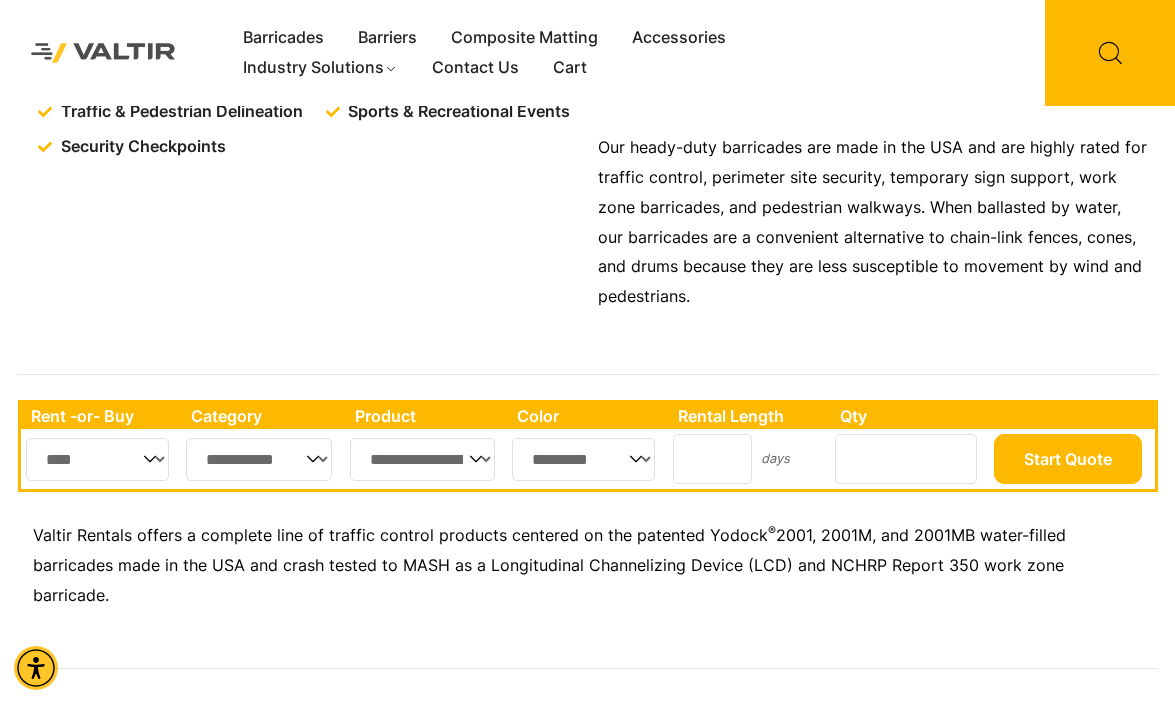 scroll, scrollTop: 0, scrollLeft: 0, axis: both 